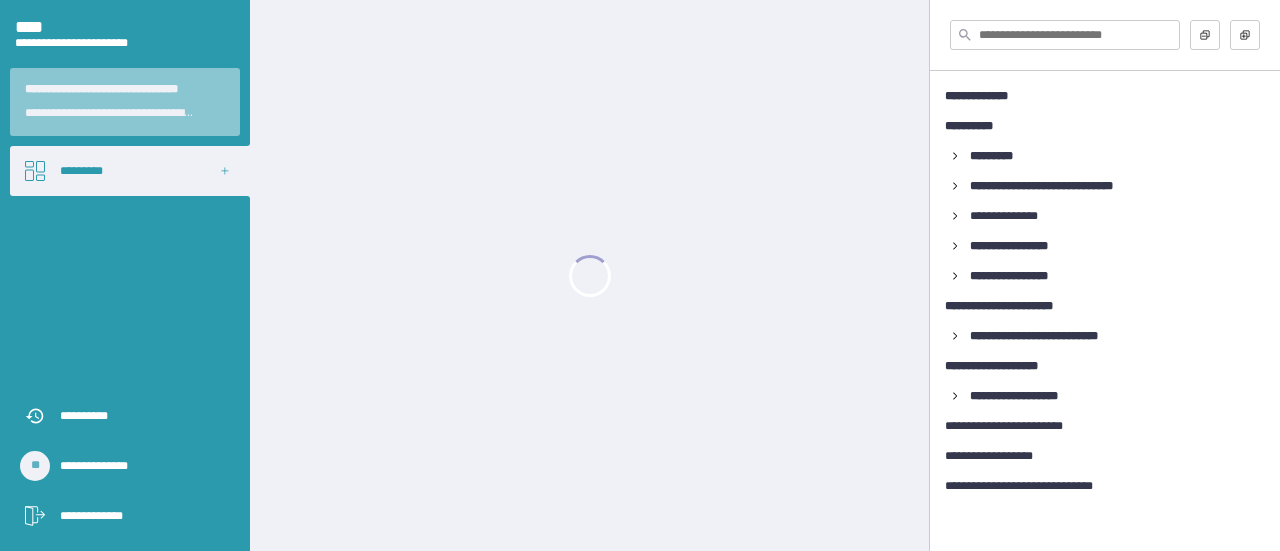 scroll, scrollTop: 0, scrollLeft: 0, axis: both 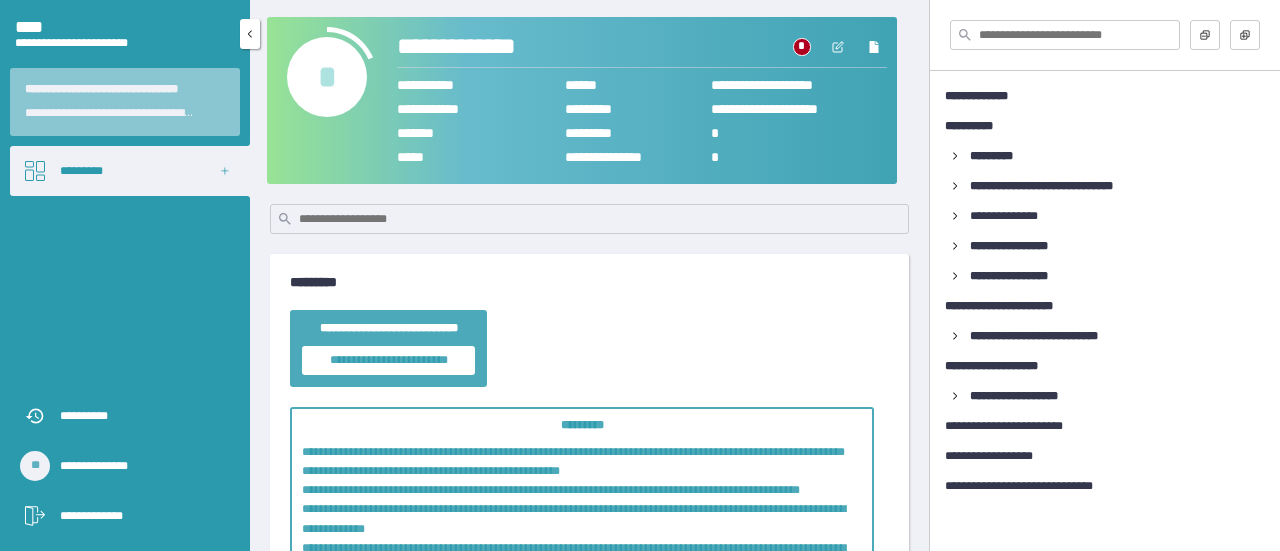 click on "*********" at bounding box center (130, 171) 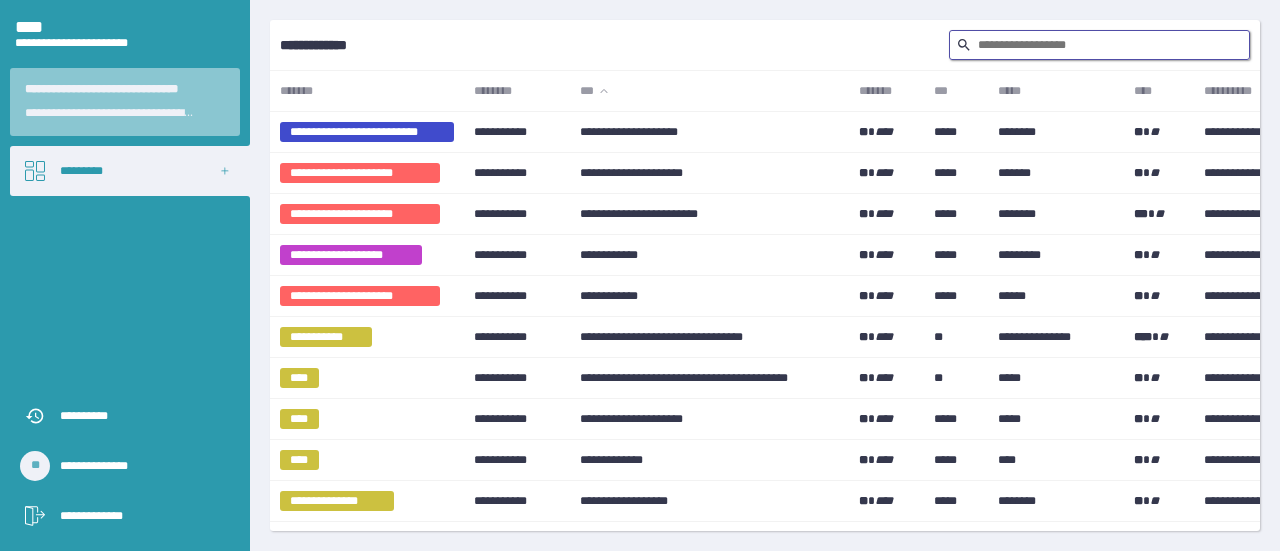 click at bounding box center [1099, 45] 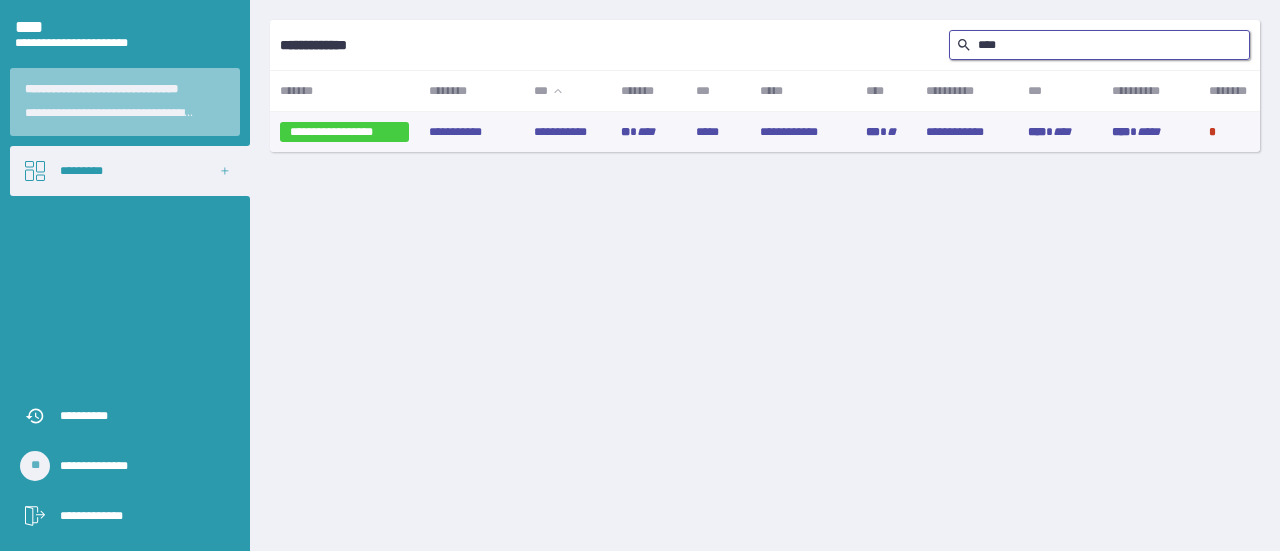 type on "****" 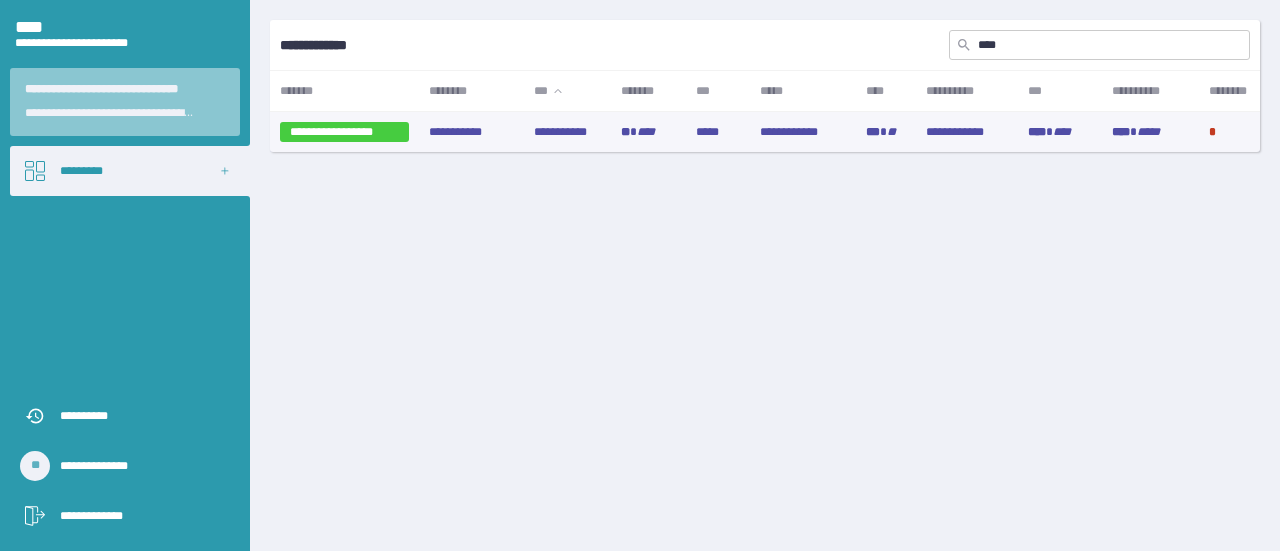 click on "**********" at bounding box center [567, 132] 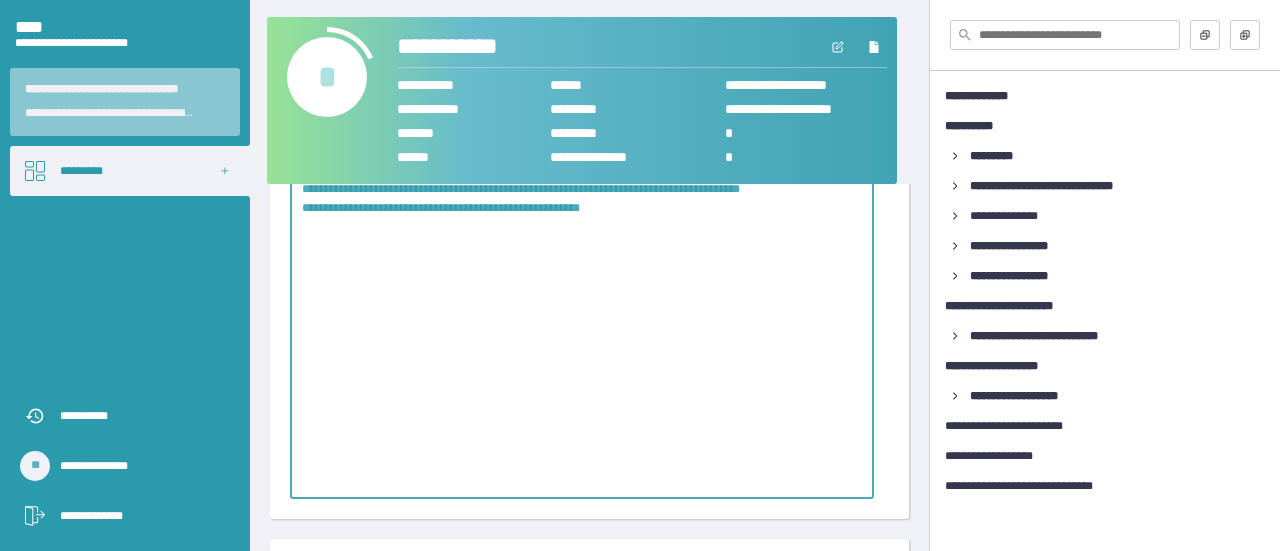 scroll, scrollTop: 1326, scrollLeft: 0, axis: vertical 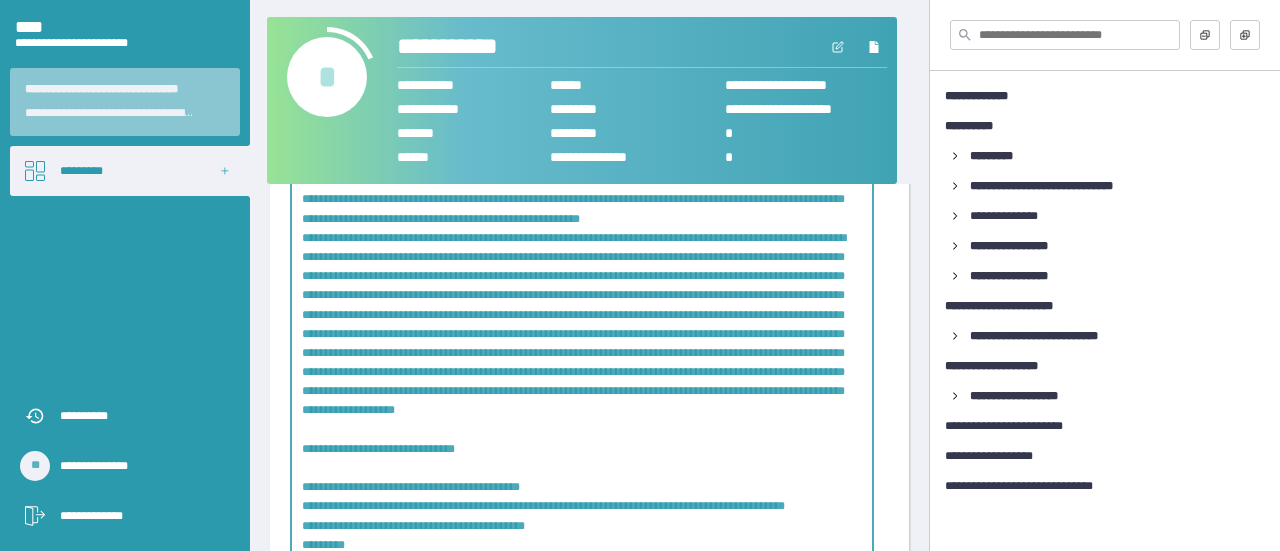 click on "**********" at bounding box center [589, 150] 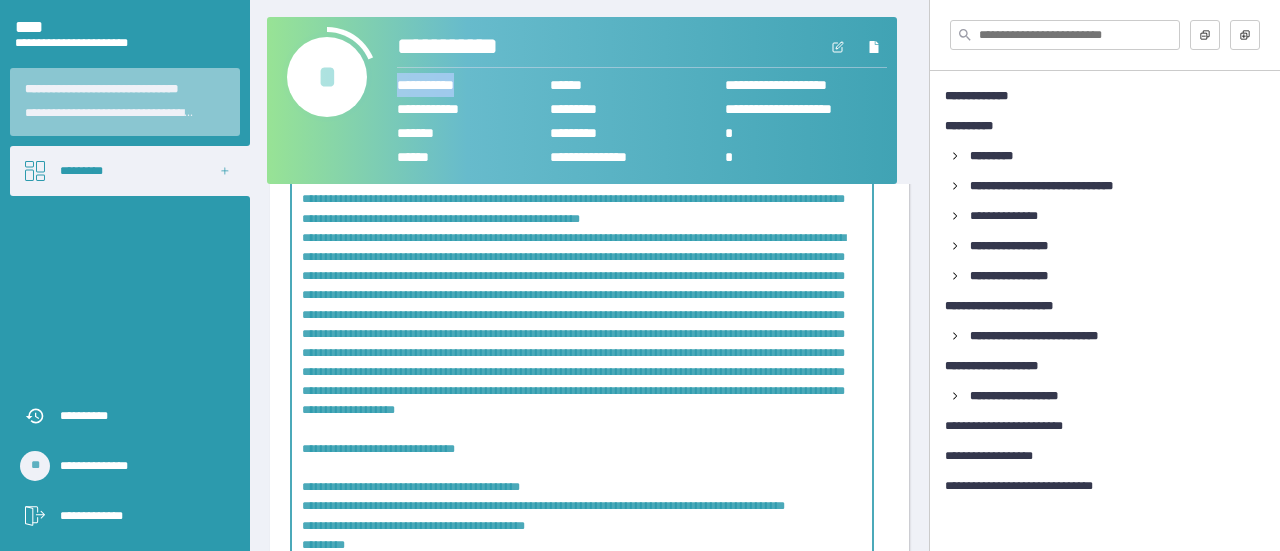drag, startPoint x: 491, startPoint y: 80, endPoint x: 400, endPoint y: 79, distance: 91.00549 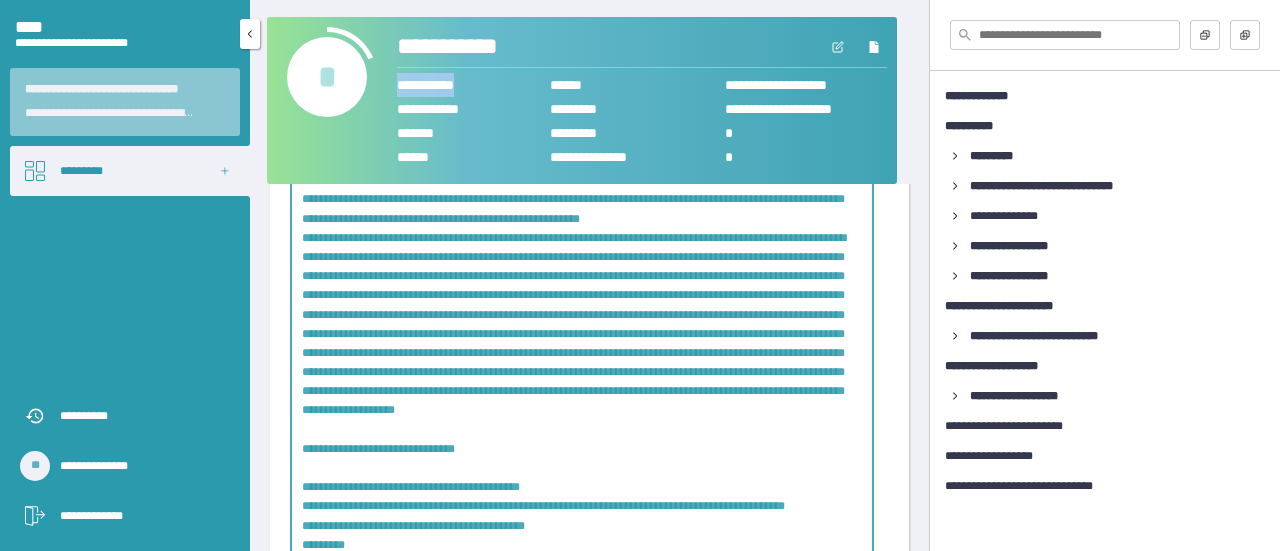 click on "*********" at bounding box center [130, 171] 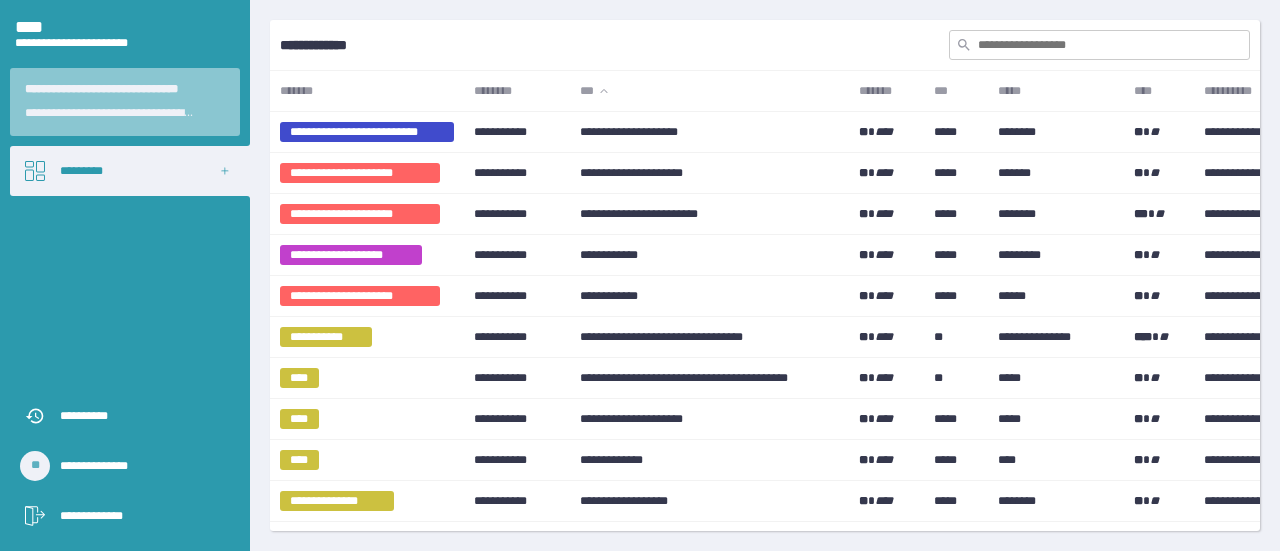 click at bounding box center (1099, 45) 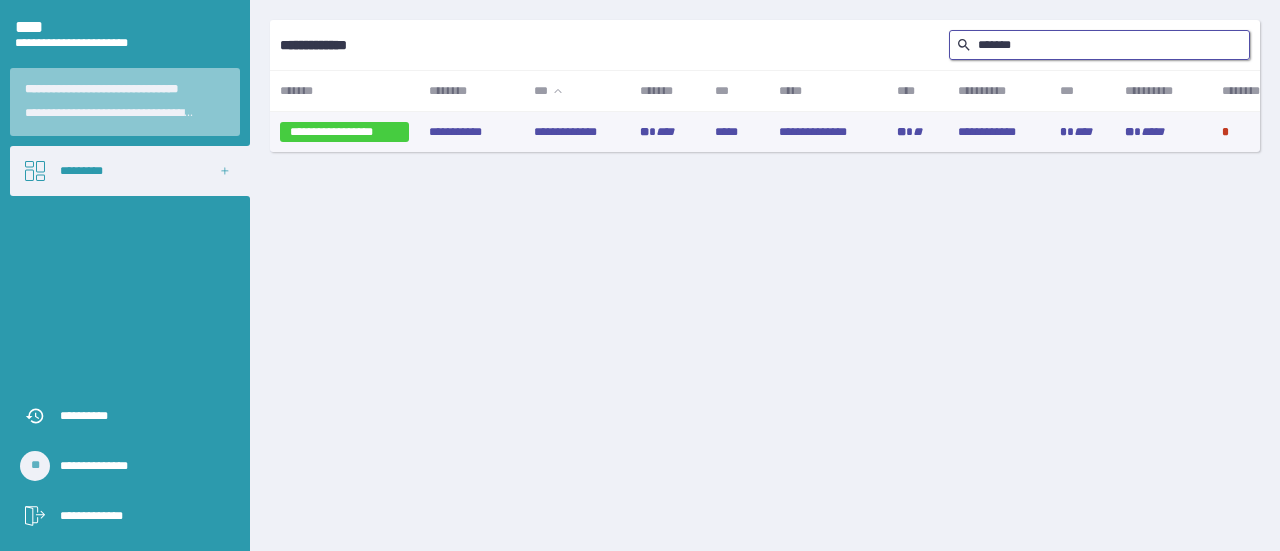 type on "******" 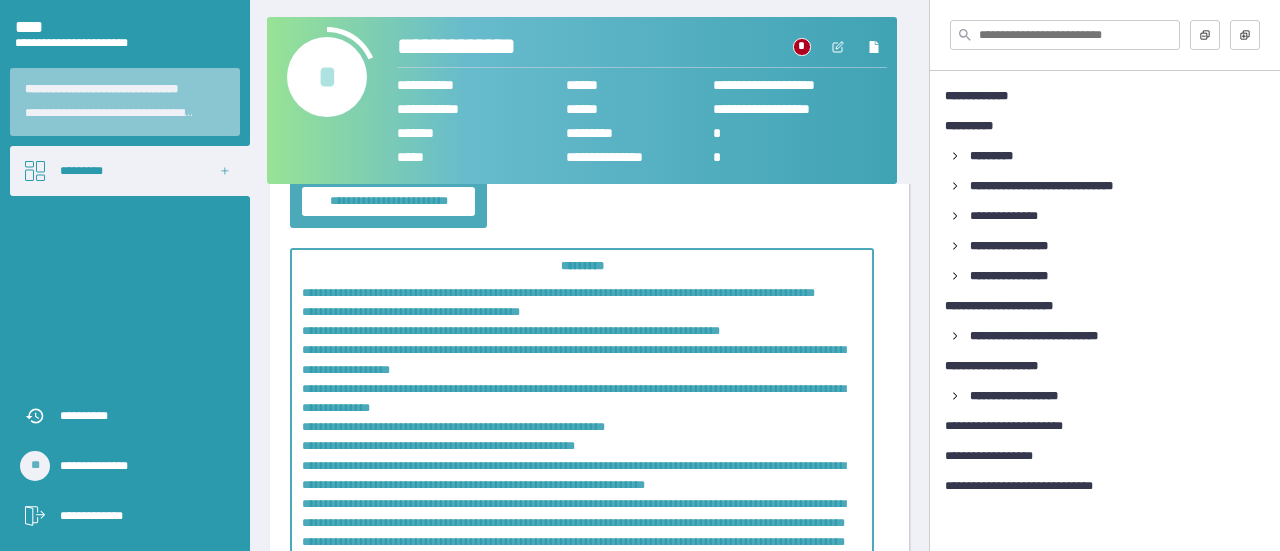 scroll, scrollTop: 167, scrollLeft: 0, axis: vertical 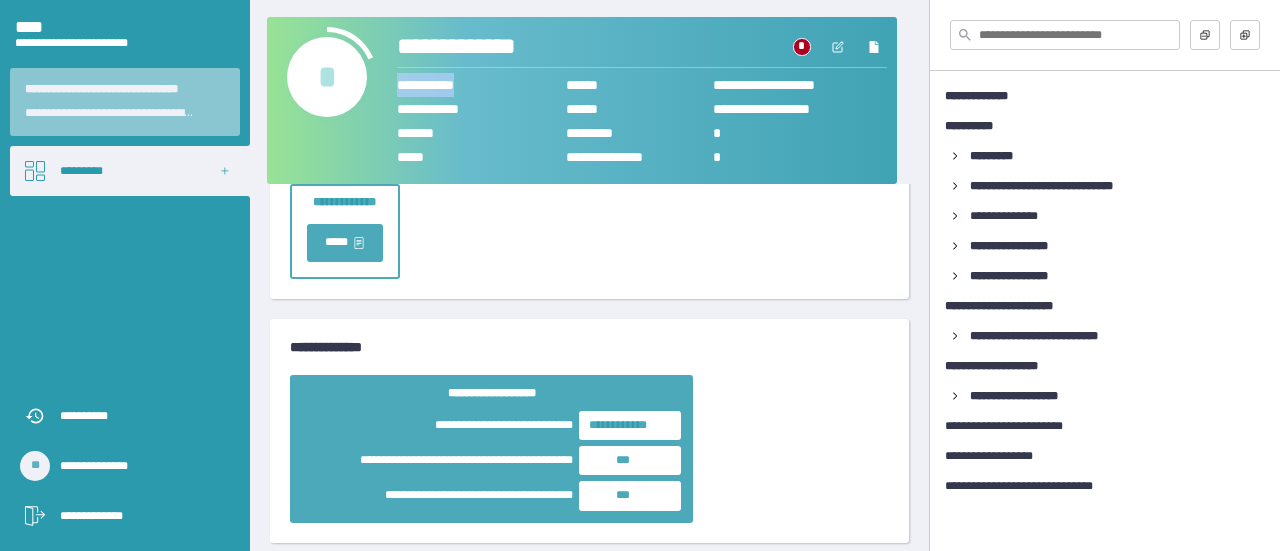 drag, startPoint x: 490, startPoint y: 89, endPoint x: 396, endPoint y: 86, distance: 94.04786 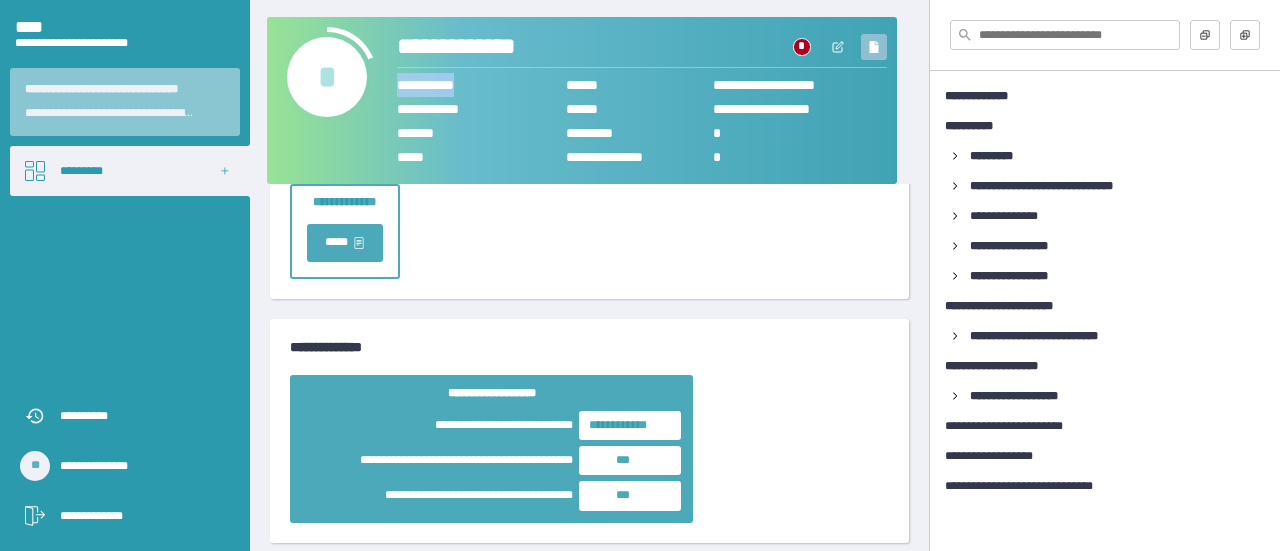 click at bounding box center [874, 47] 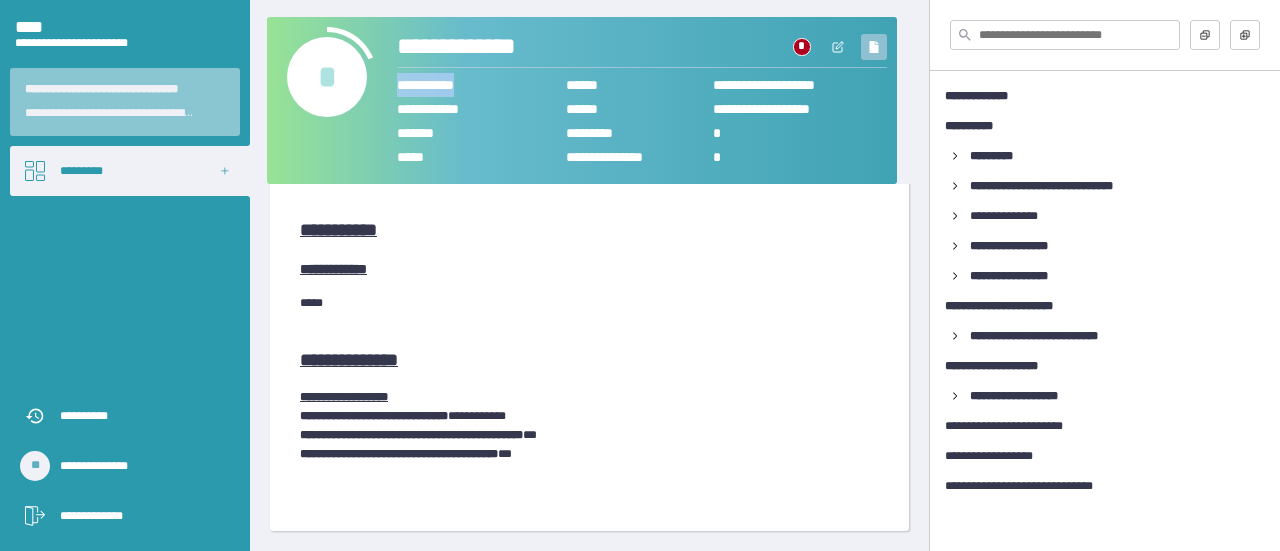 scroll, scrollTop: 4299, scrollLeft: 0, axis: vertical 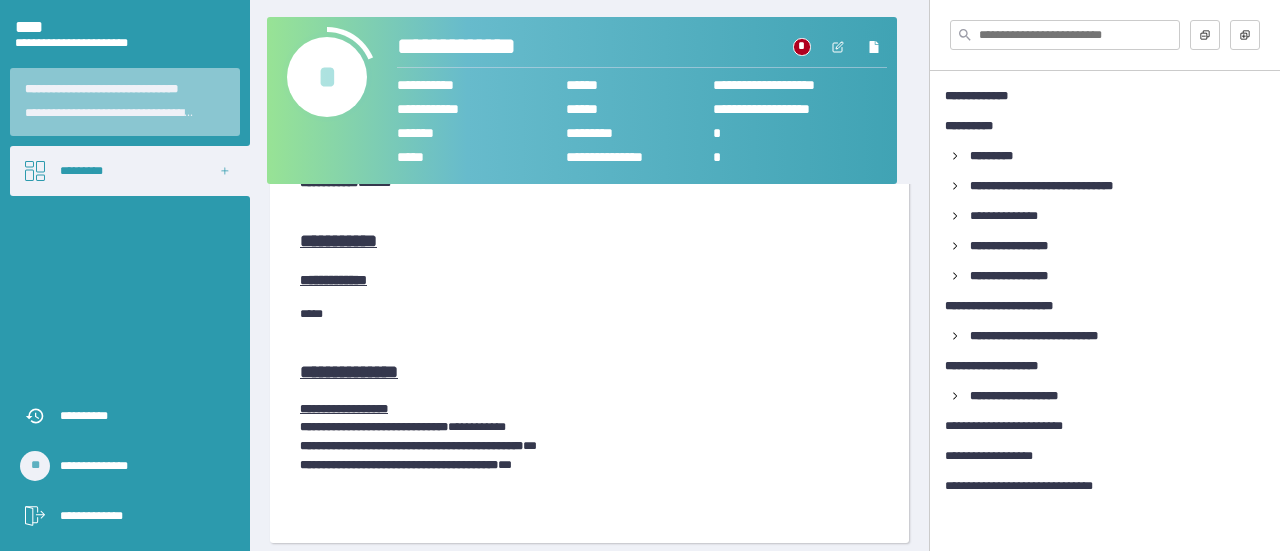 drag, startPoint x: 883, startPoint y: 56, endPoint x: 302, endPoint y: 214, distance: 602.10046 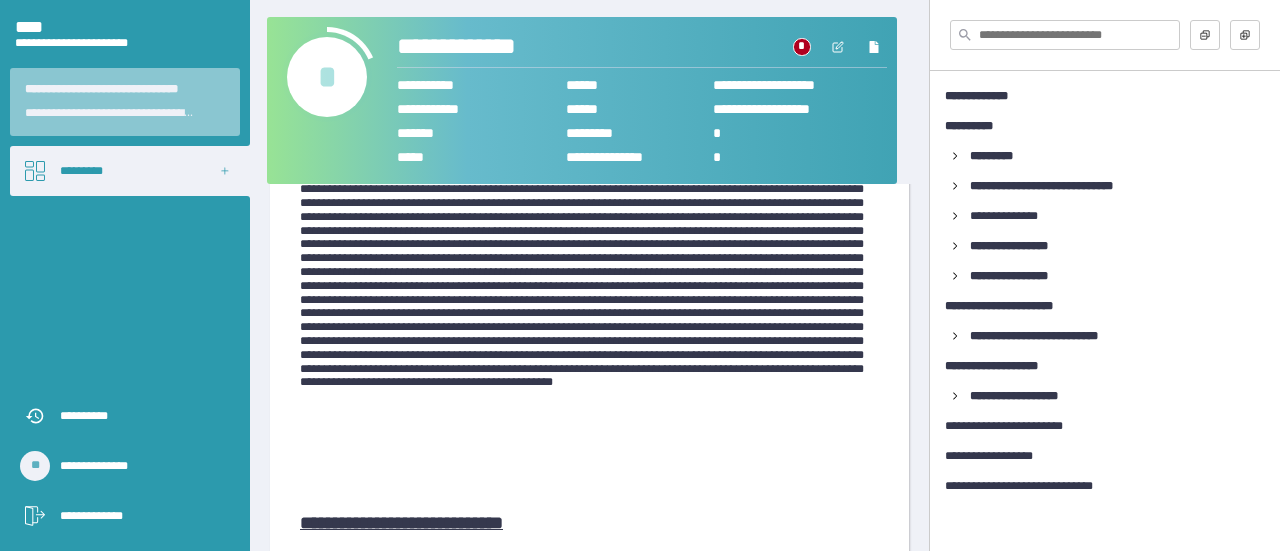 scroll, scrollTop: 0, scrollLeft: 0, axis: both 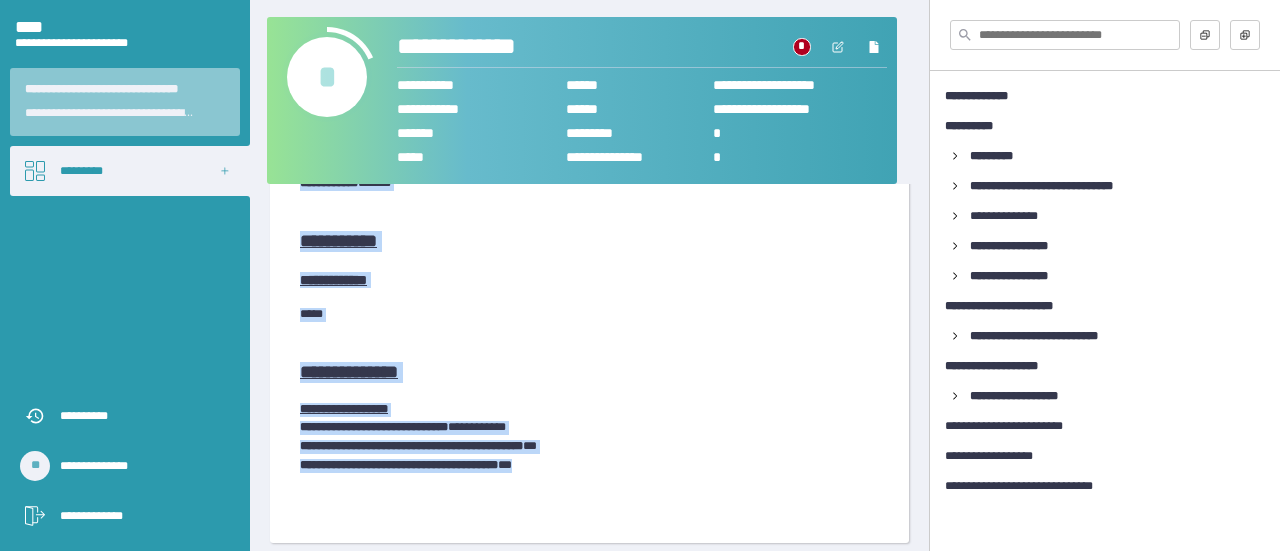 drag, startPoint x: 333, startPoint y: 259, endPoint x: 658, endPoint y: 494, distance: 401.0611 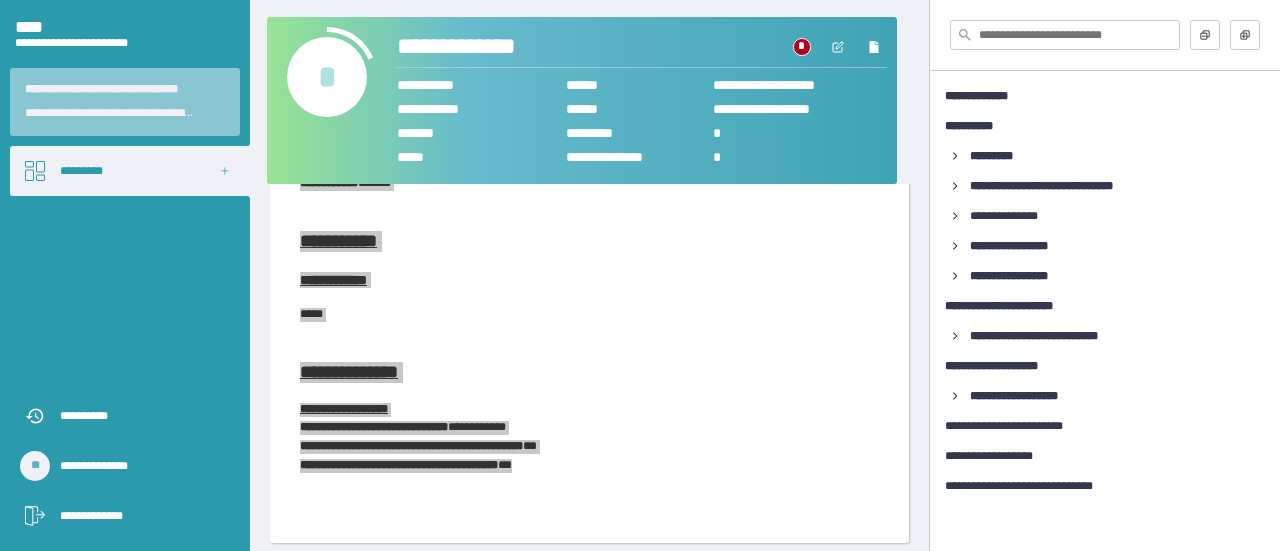 scroll, scrollTop: 4299, scrollLeft: 0, axis: vertical 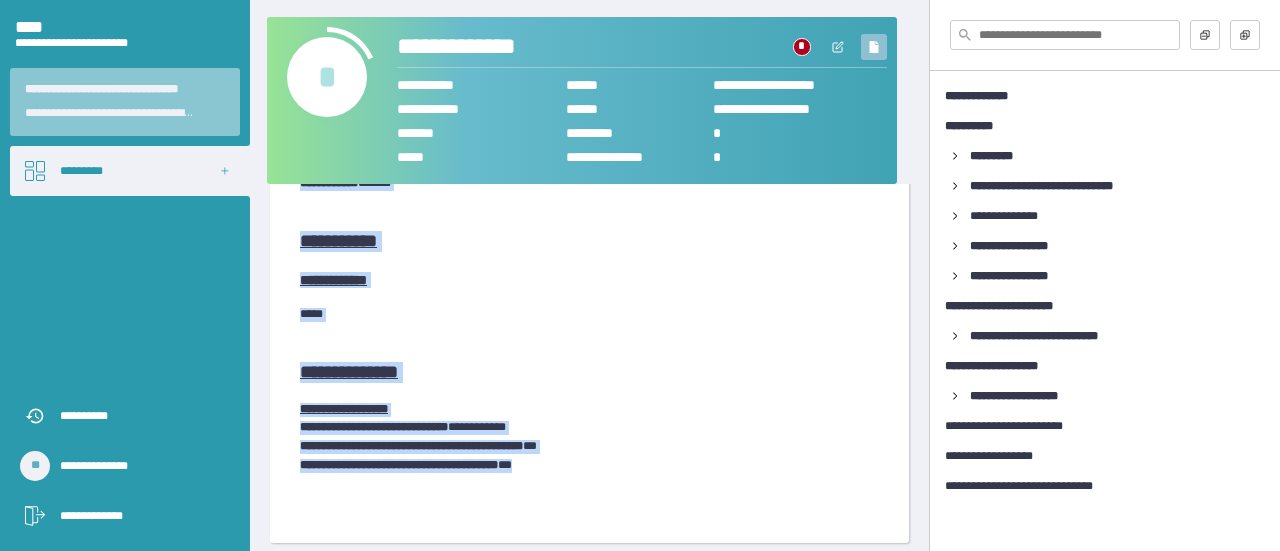 click 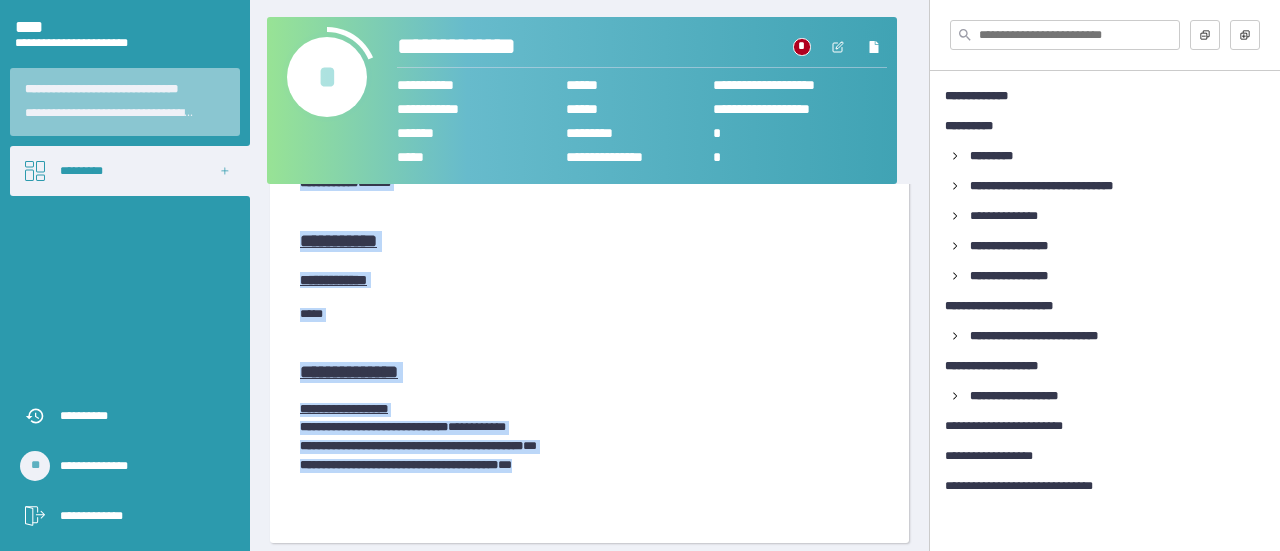drag, startPoint x: 871, startPoint y: 48, endPoint x: 370, endPoint y: 221, distance: 530.0283 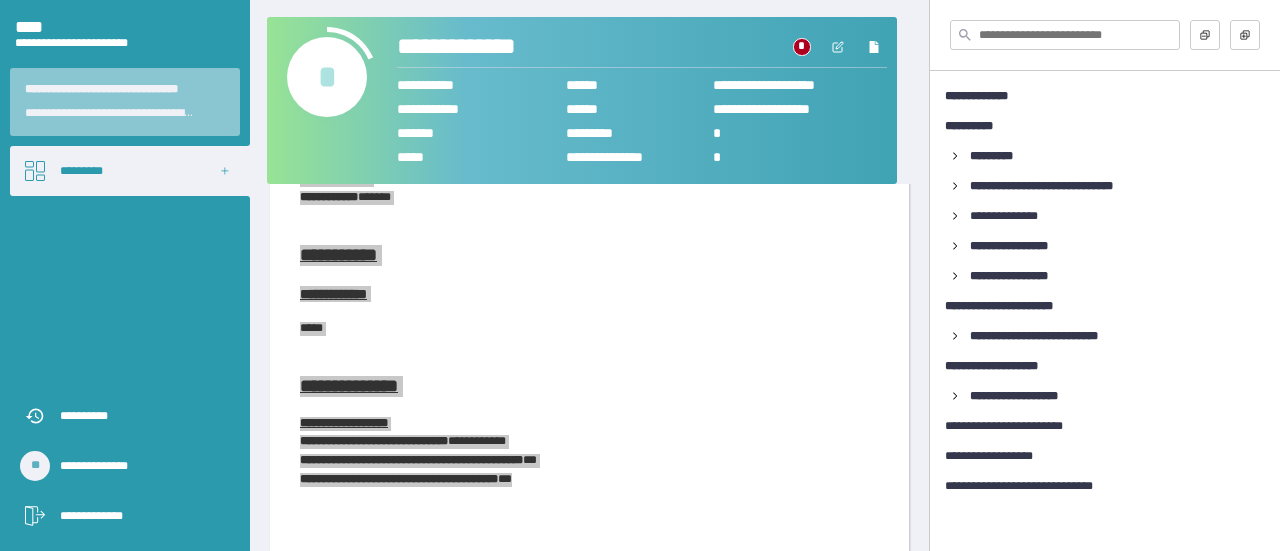 scroll, scrollTop: 4299, scrollLeft: 0, axis: vertical 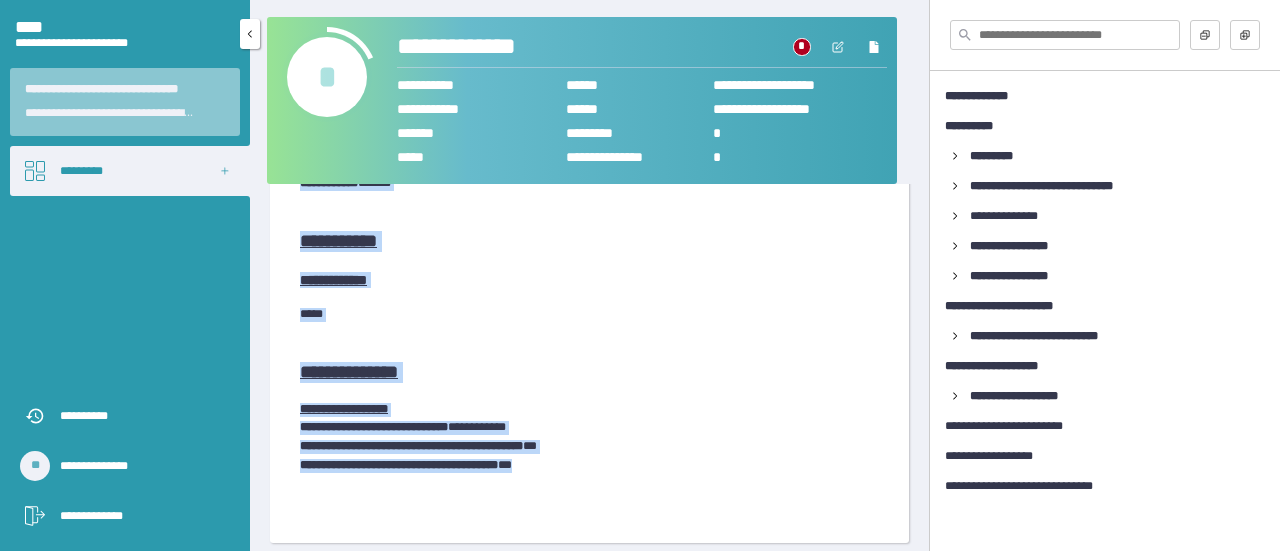 click on "*********" at bounding box center [130, 171] 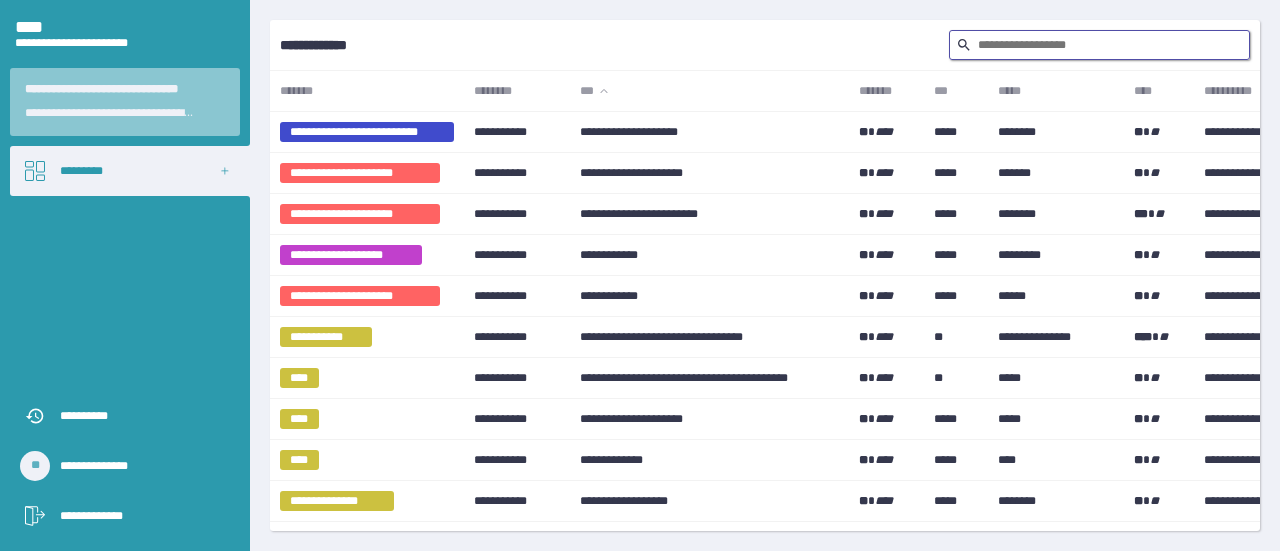 click at bounding box center [1099, 45] 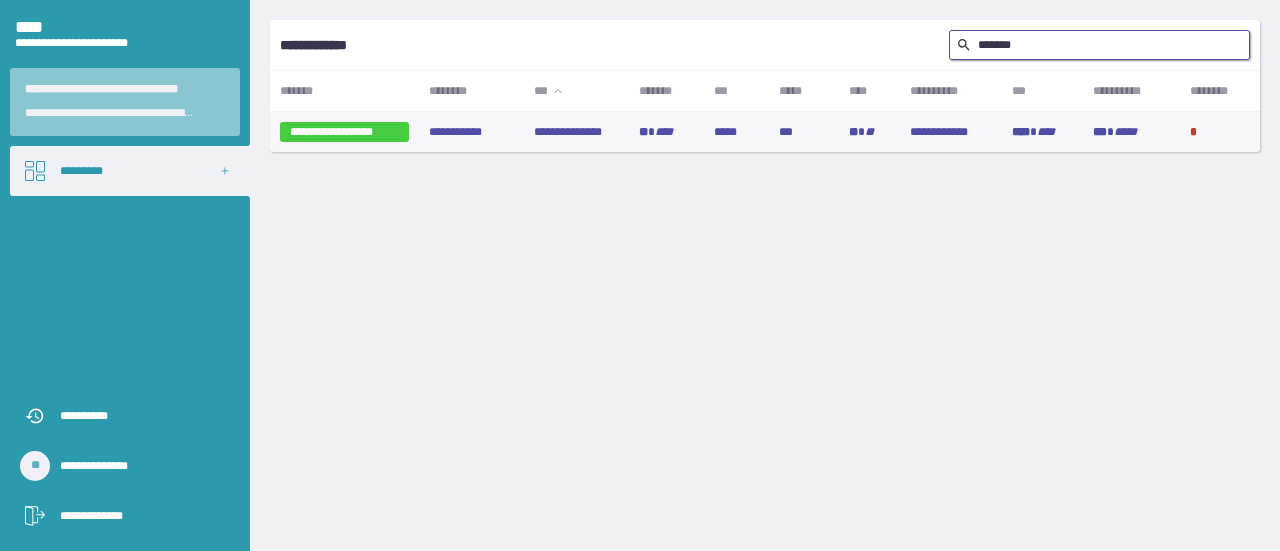 type on "*******" 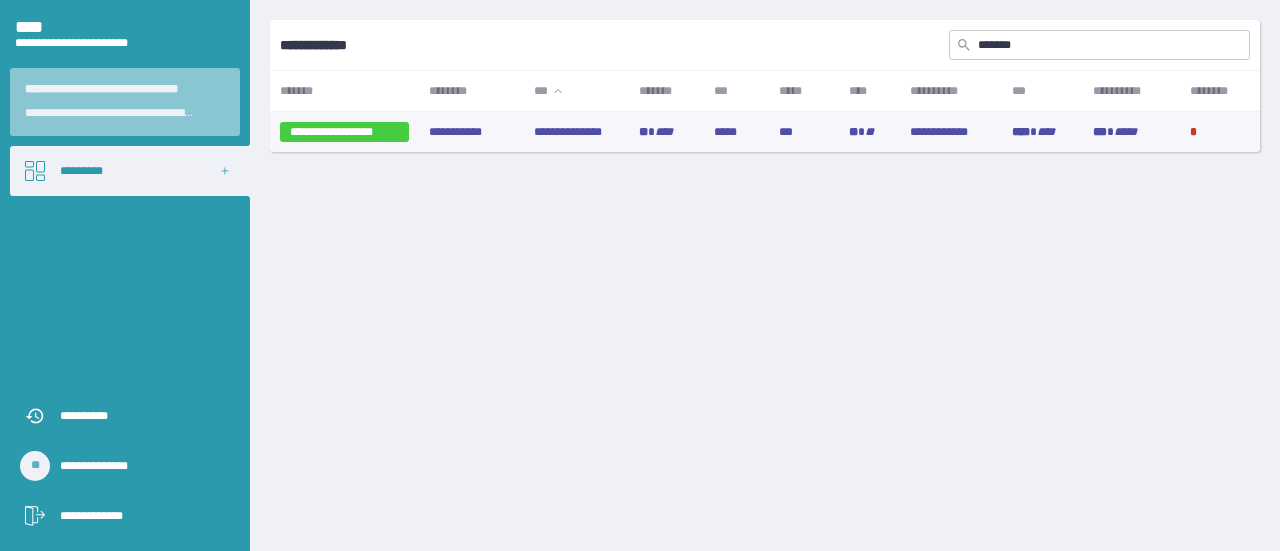 click on "**" at bounding box center (643, 132) 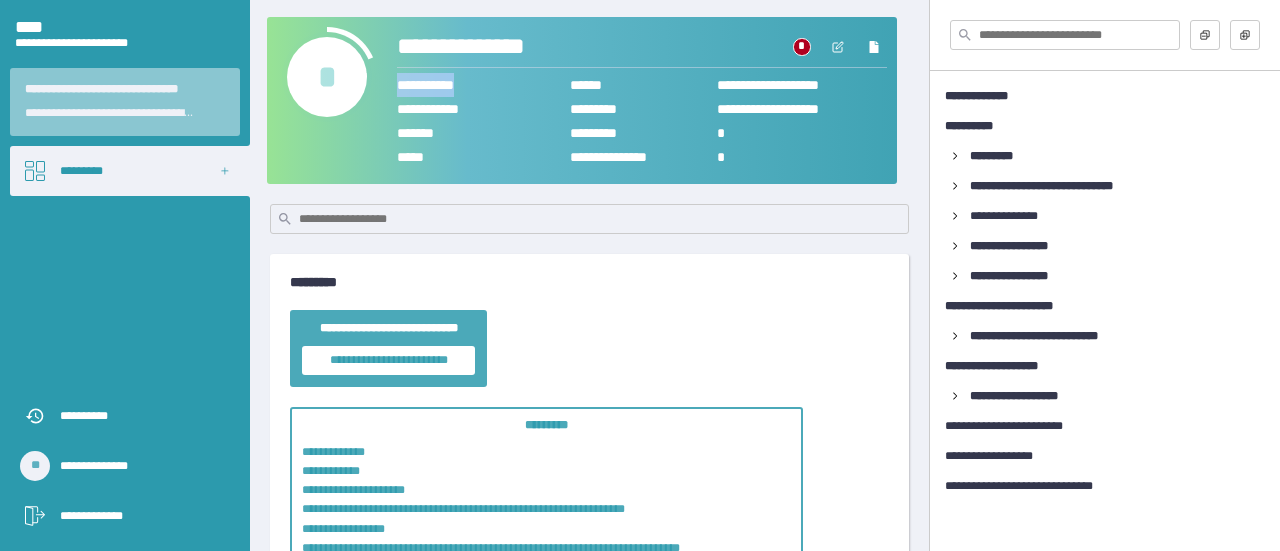 drag, startPoint x: 396, startPoint y: 81, endPoint x: 492, endPoint y: 77, distance: 96.0833 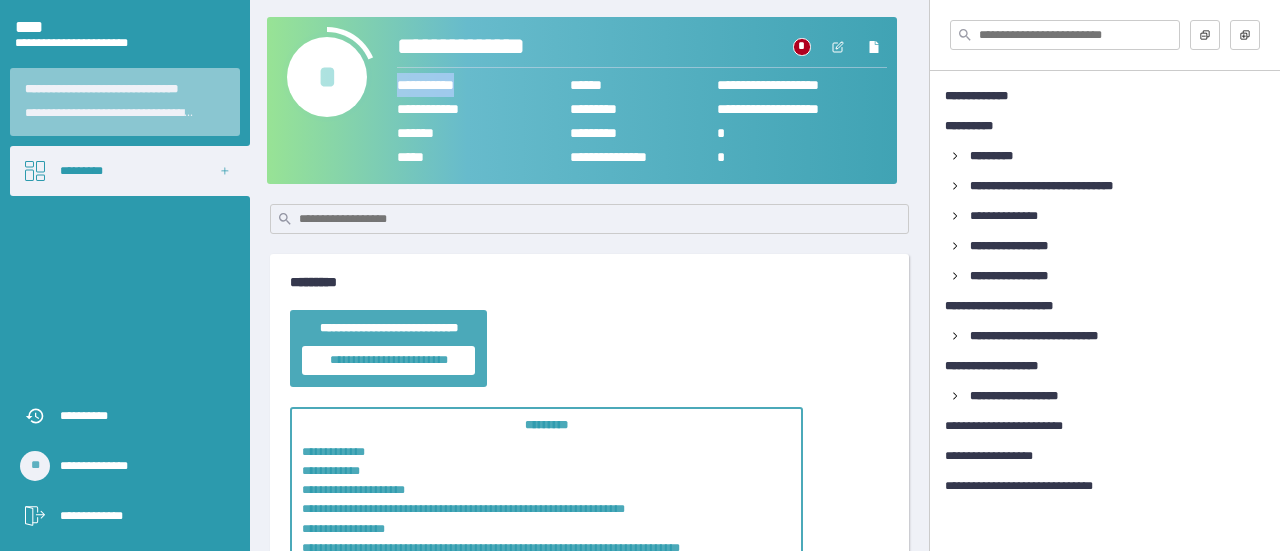 click on "**********" at bounding box center [642, 100] 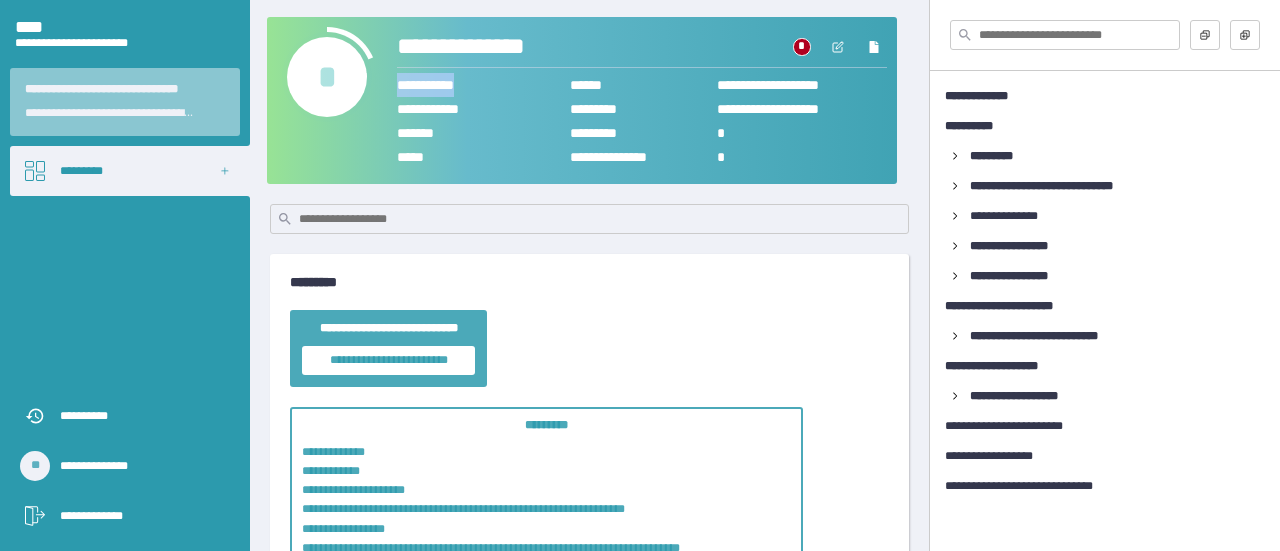 drag, startPoint x: 497, startPoint y: 78, endPoint x: 400, endPoint y: 81, distance: 97.04638 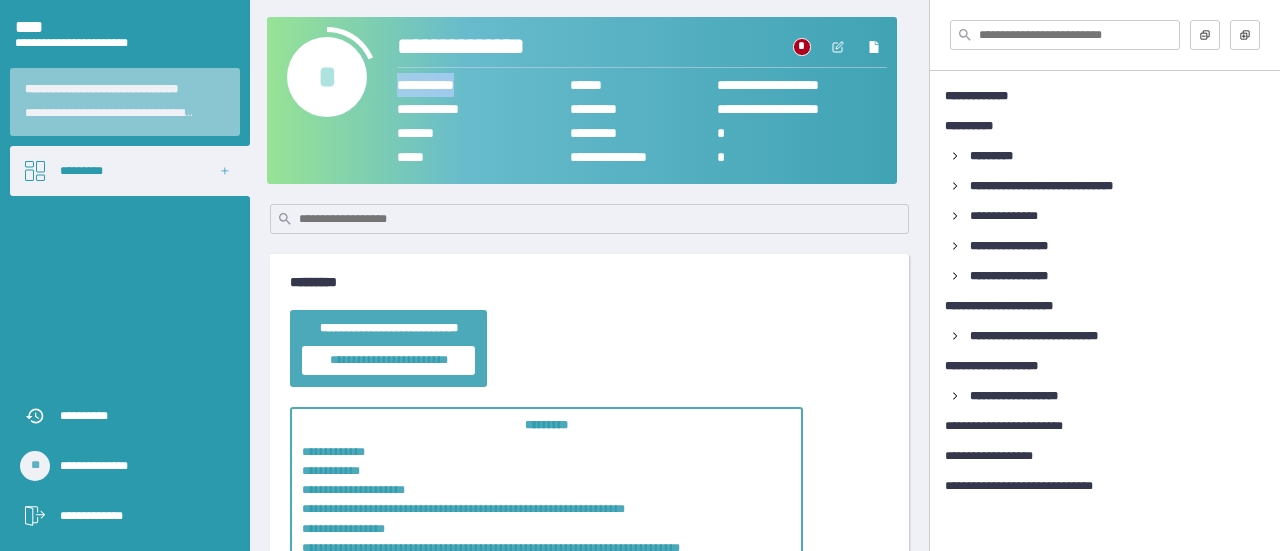click on "**********" at bounding box center (467, 85) 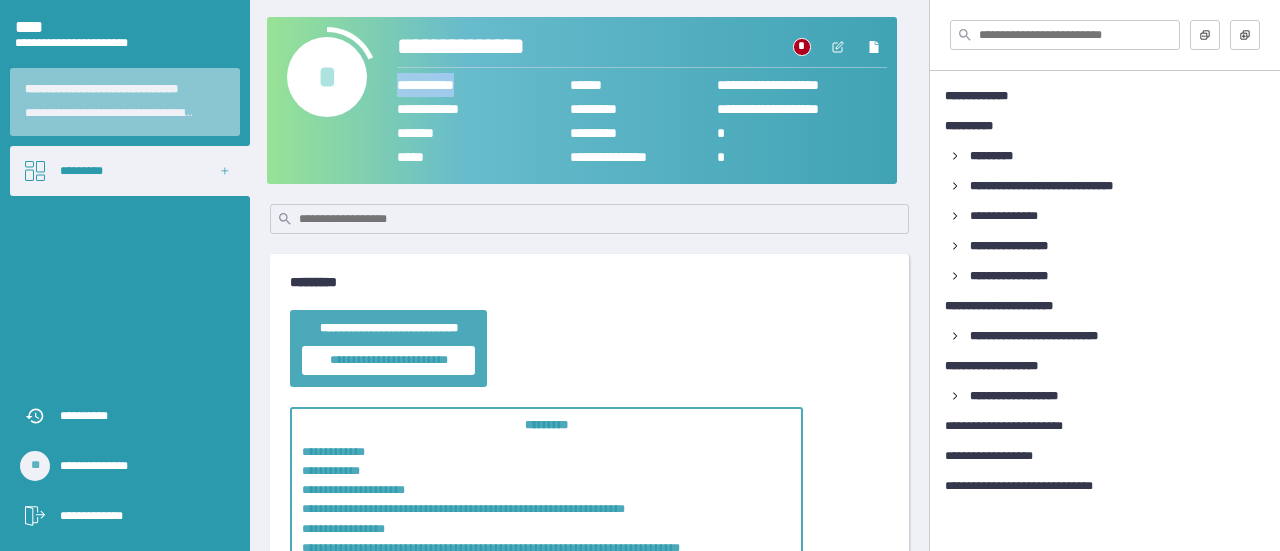 drag, startPoint x: 396, startPoint y: 85, endPoint x: 511, endPoint y: 79, distance: 115.15642 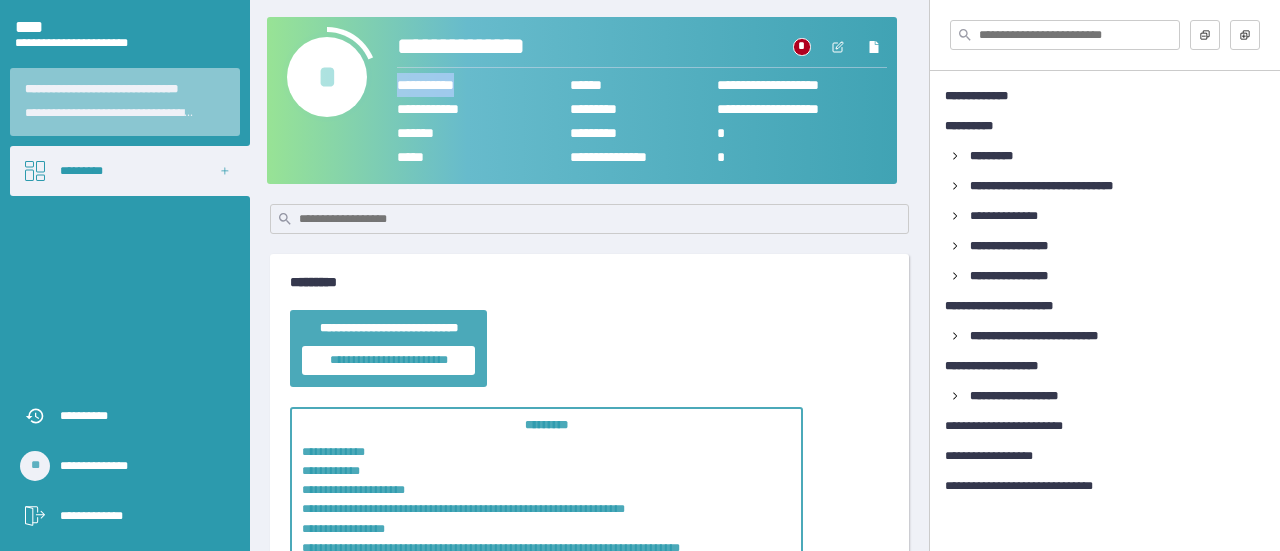 click on "**********" at bounding box center (467, 85) 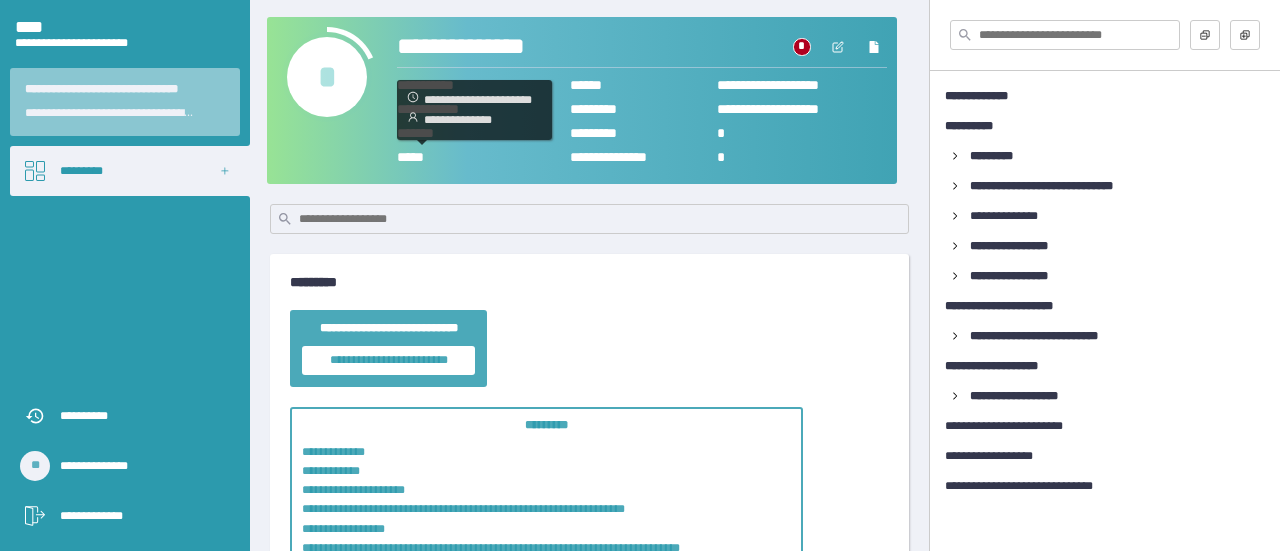 click on "*****" at bounding box center [483, 157] 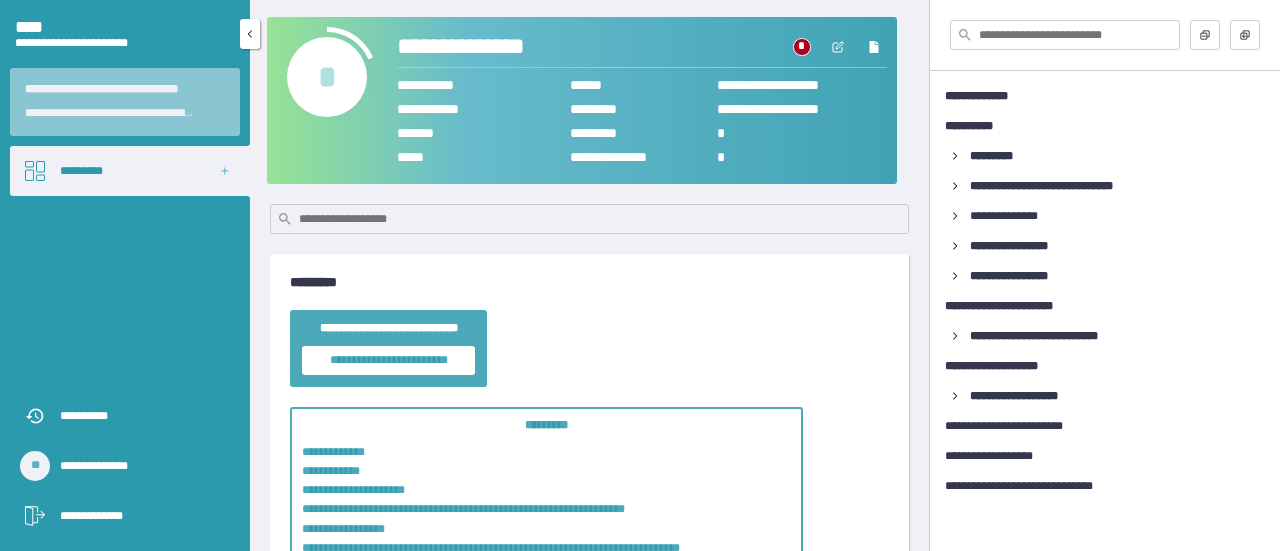 click on "*********" at bounding box center [130, 171] 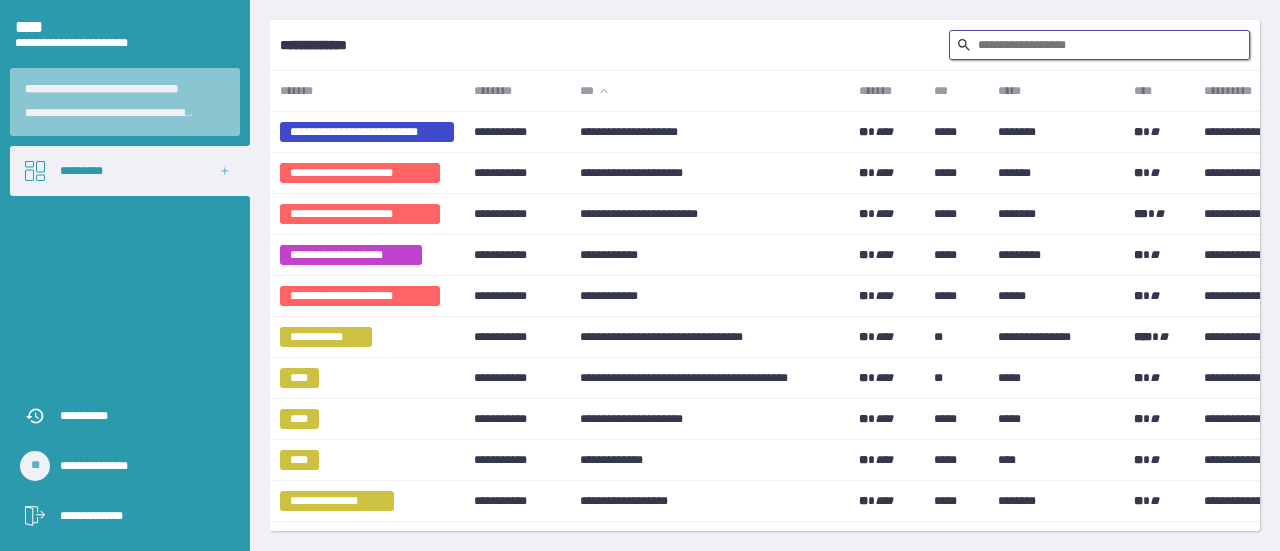 click at bounding box center [1099, 45] 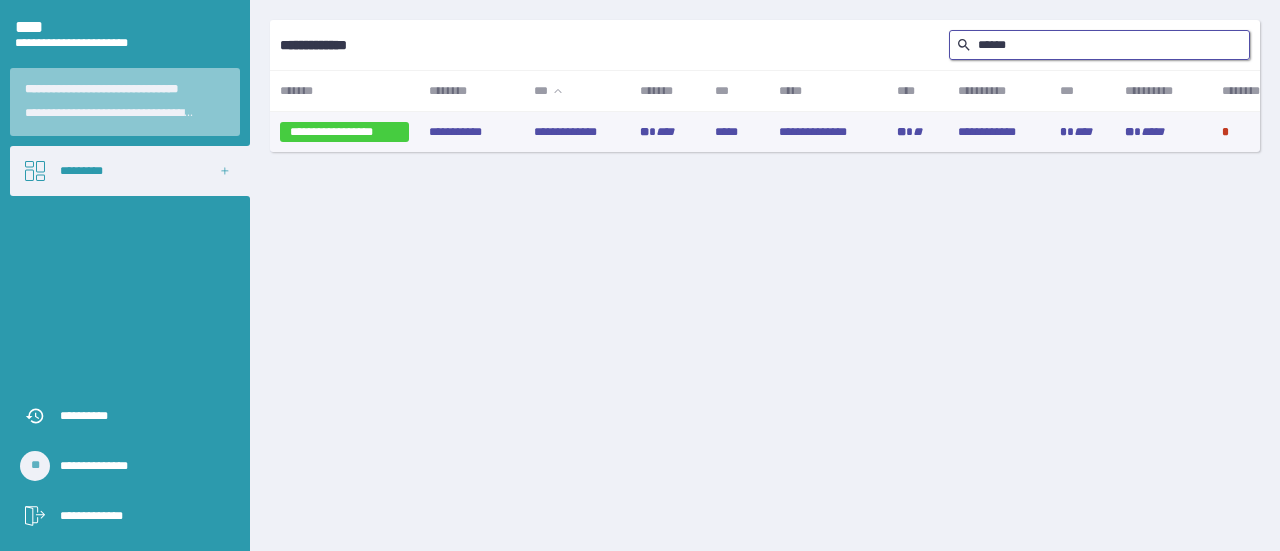 type on "******" 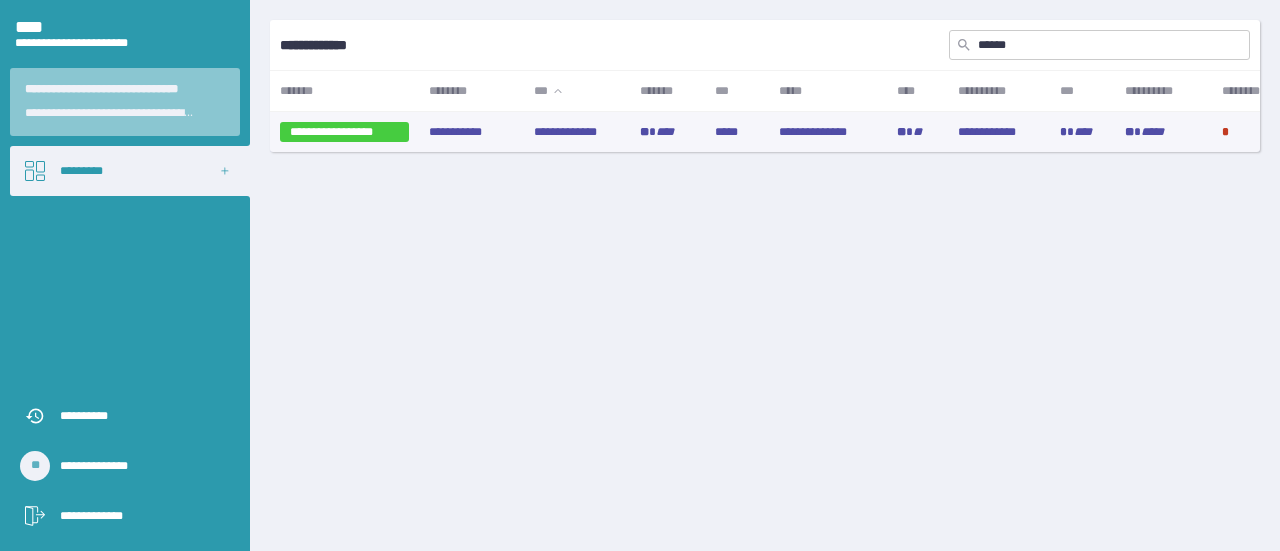 click on "**********" at bounding box center [576, 132] 